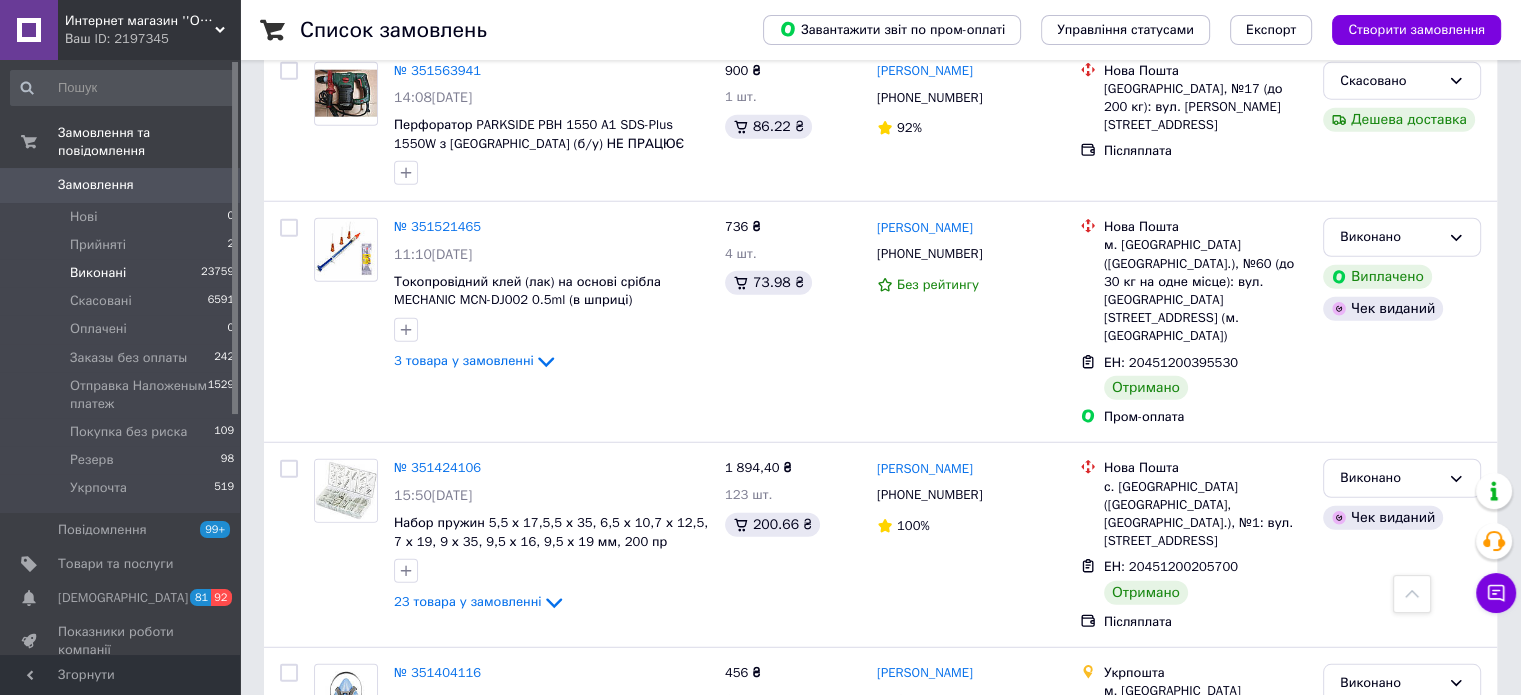 scroll, scrollTop: 5300, scrollLeft: 0, axis: vertical 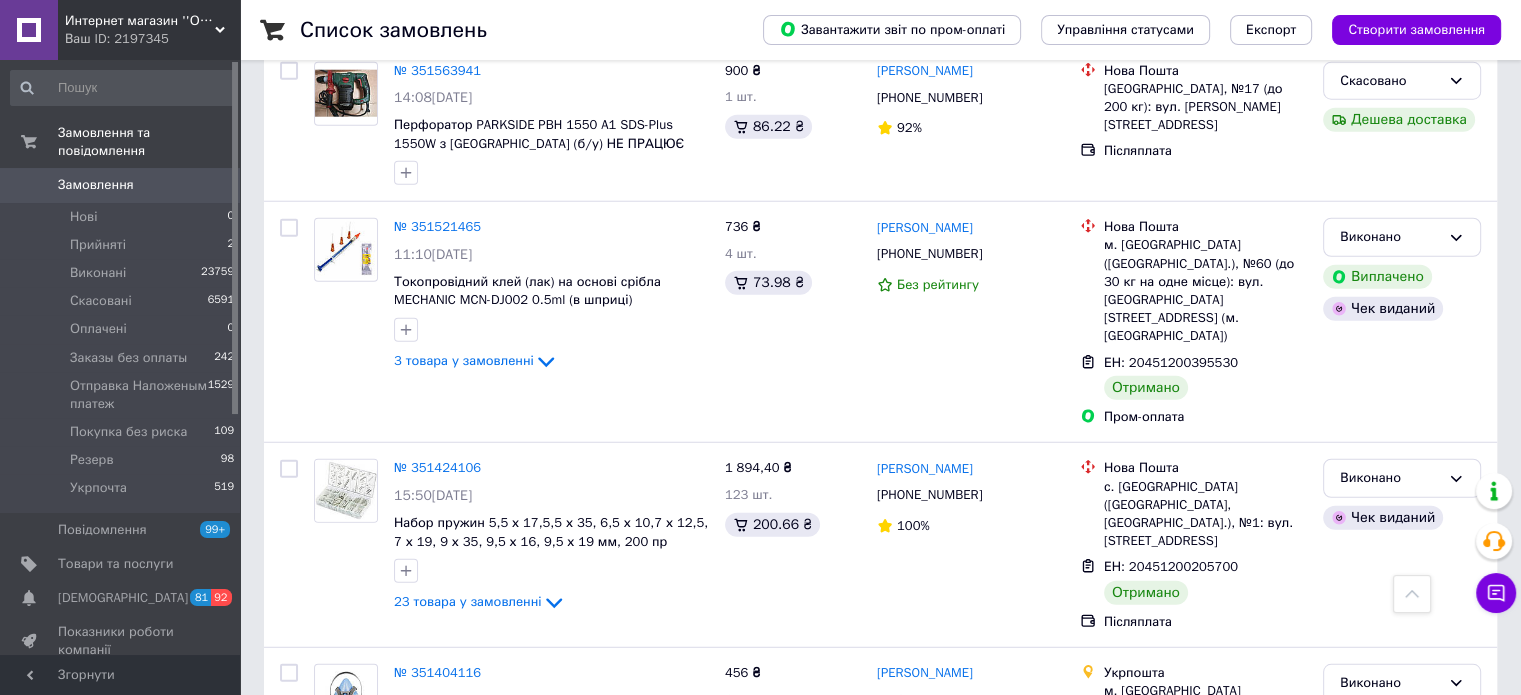 click on "Замовлення" at bounding box center [96, 185] 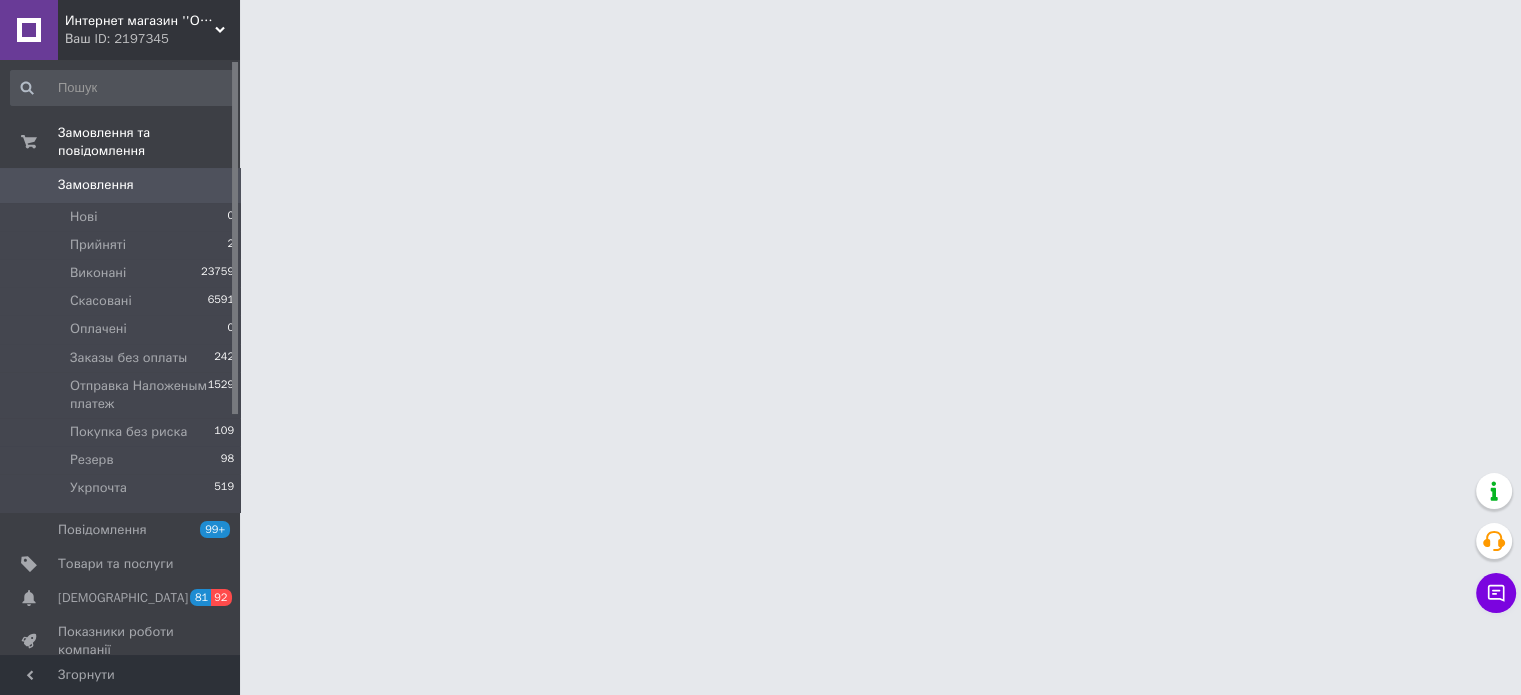 scroll, scrollTop: 0, scrollLeft: 0, axis: both 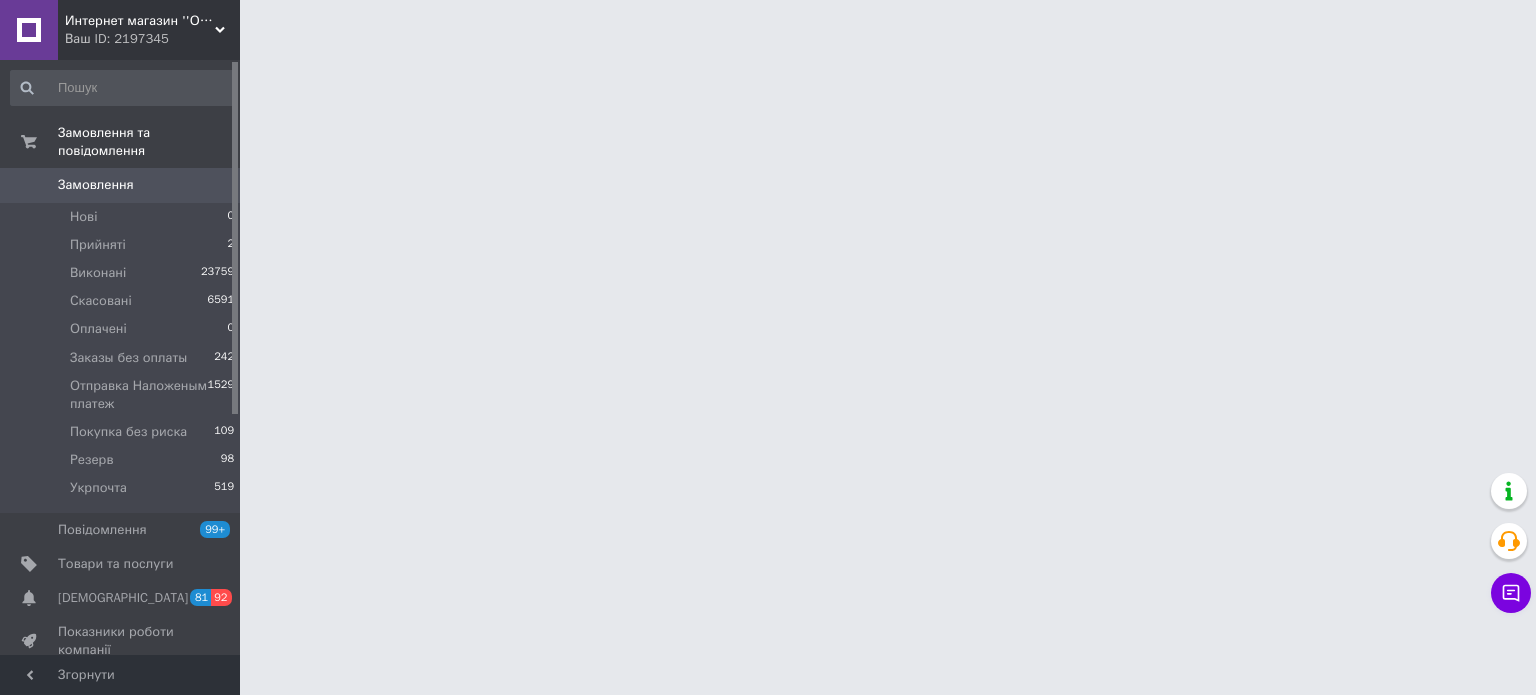 click on "Интернет магазин ''Опторг'' Ваш ID: 2197345 Сайт Интернет магазин ''Опторг'' Кабінет покупця Перевірити стан системи Сторінка на порталі Довідка Вийти Замовлення та повідомлення Замовлення 0 Нові 0 Прийняті 2 Виконані 23759 Скасовані 6591 Оплачені 0 Заказы без оплаты 242 Отправка Наложеным платеж 1529 Покупка без риска 109 Резерв 98 Укрпочта 519 Повідомлення 99+ Товари та послуги Сповіщення 81 92 Показники роботи компанії Панель управління Відгуки Клієнти Каталог ProSale Аналітика Інструменти веб-майстра та SEO Маркет Prom топ" at bounding box center (768, 25) 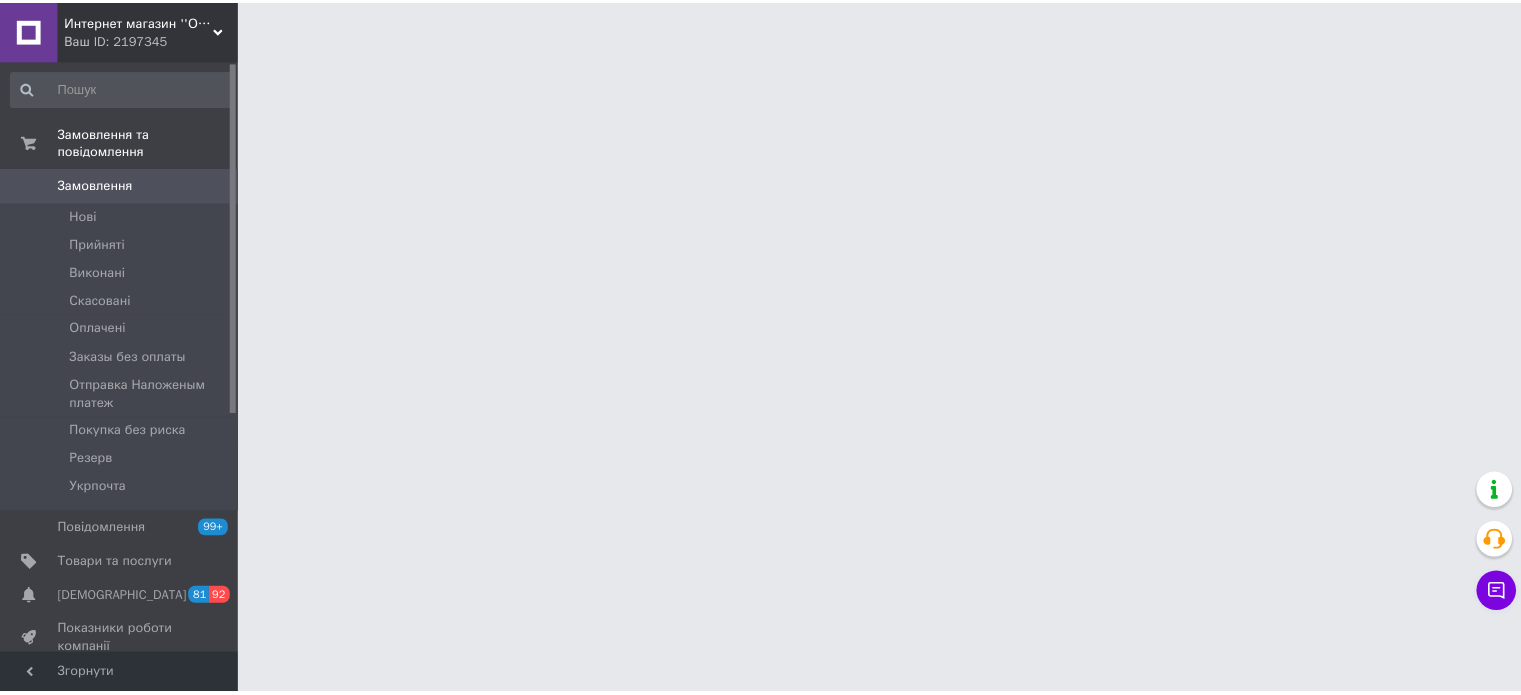 scroll, scrollTop: 0, scrollLeft: 0, axis: both 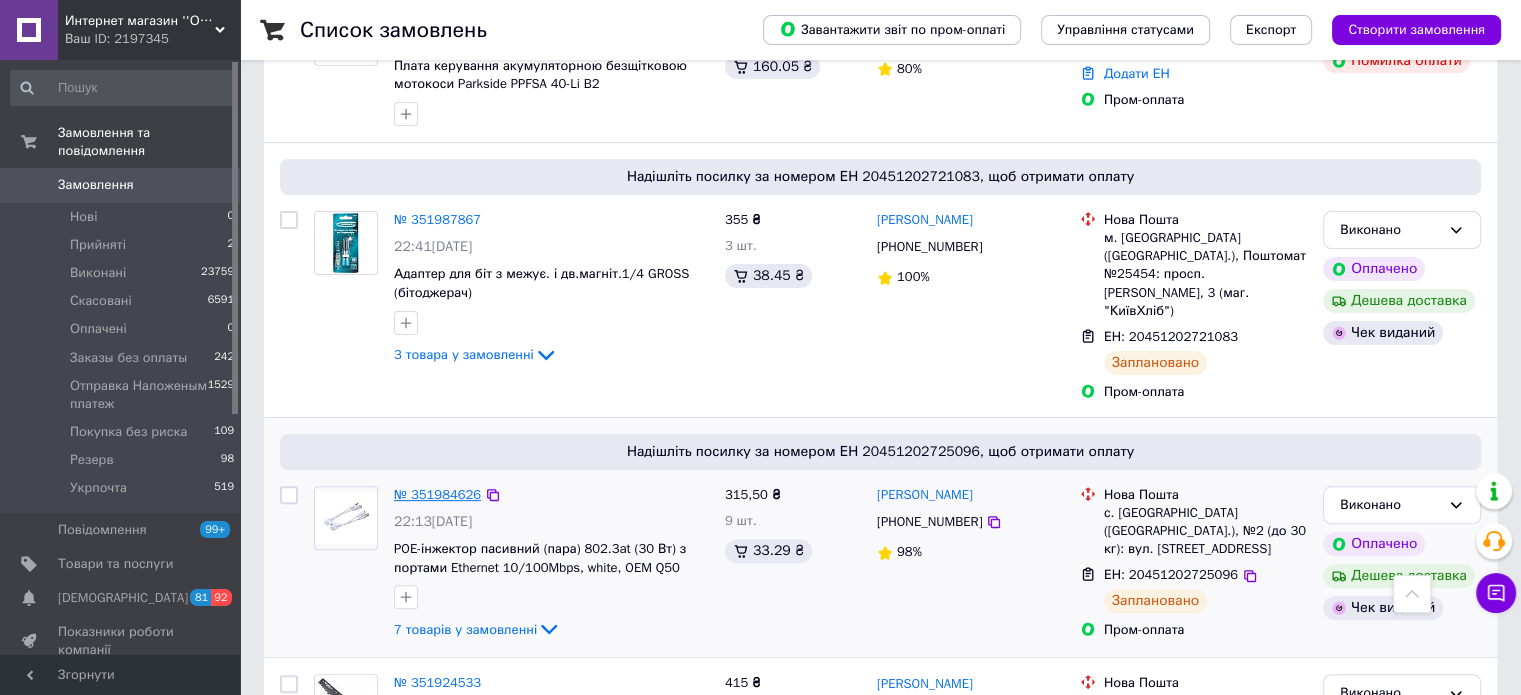 click on "№ 351984626" at bounding box center [437, 494] 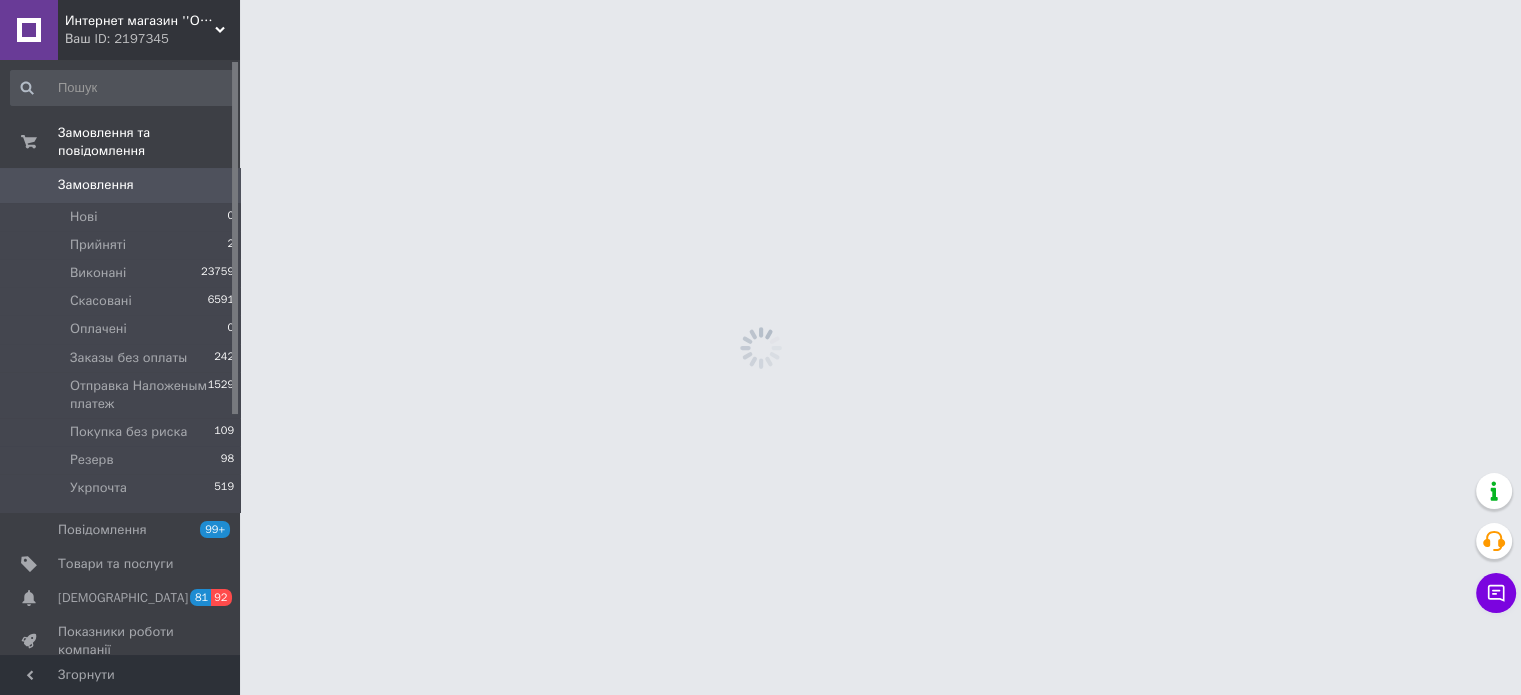 scroll, scrollTop: 0, scrollLeft: 0, axis: both 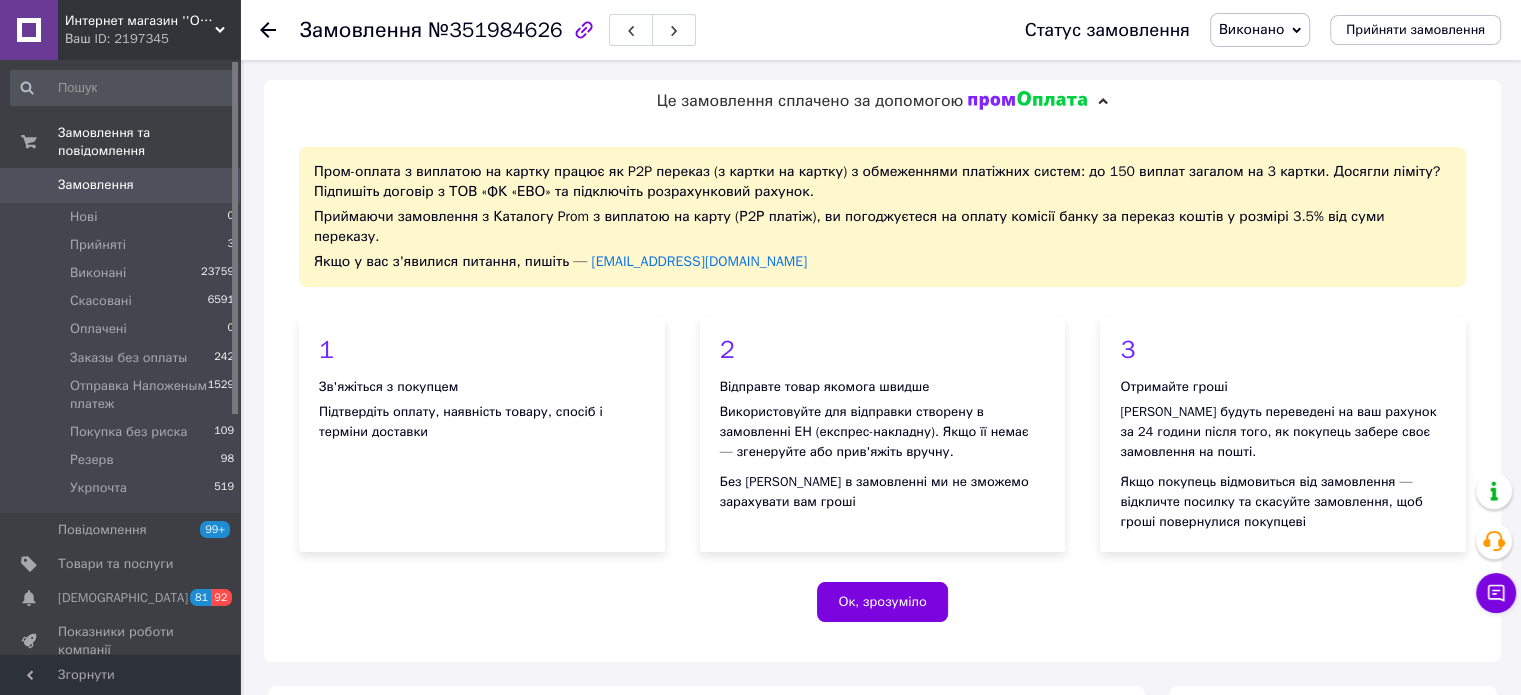 click on "Интернет магазин ''Опторг''" at bounding box center (140, 21) 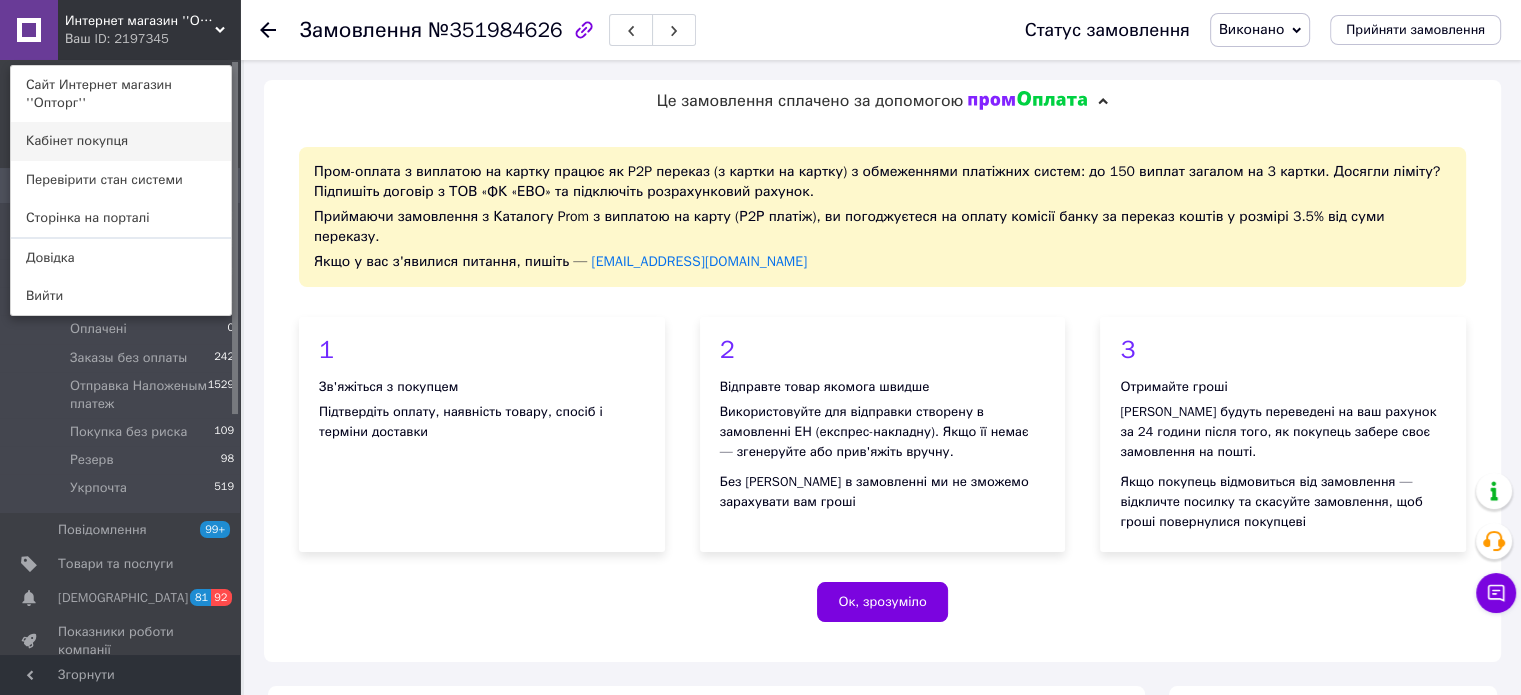 click on "Кабінет покупця" at bounding box center (121, 141) 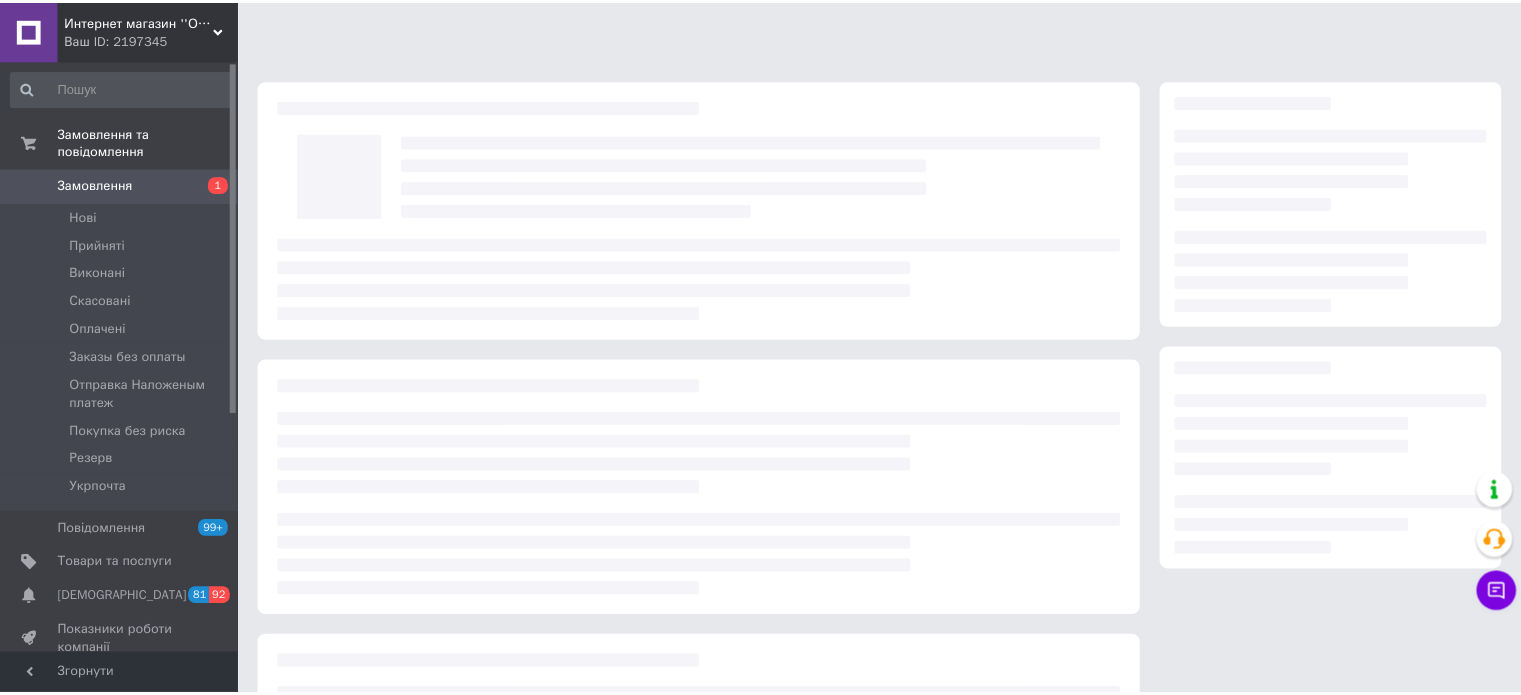 scroll, scrollTop: 0, scrollLeft: 0, axis: both 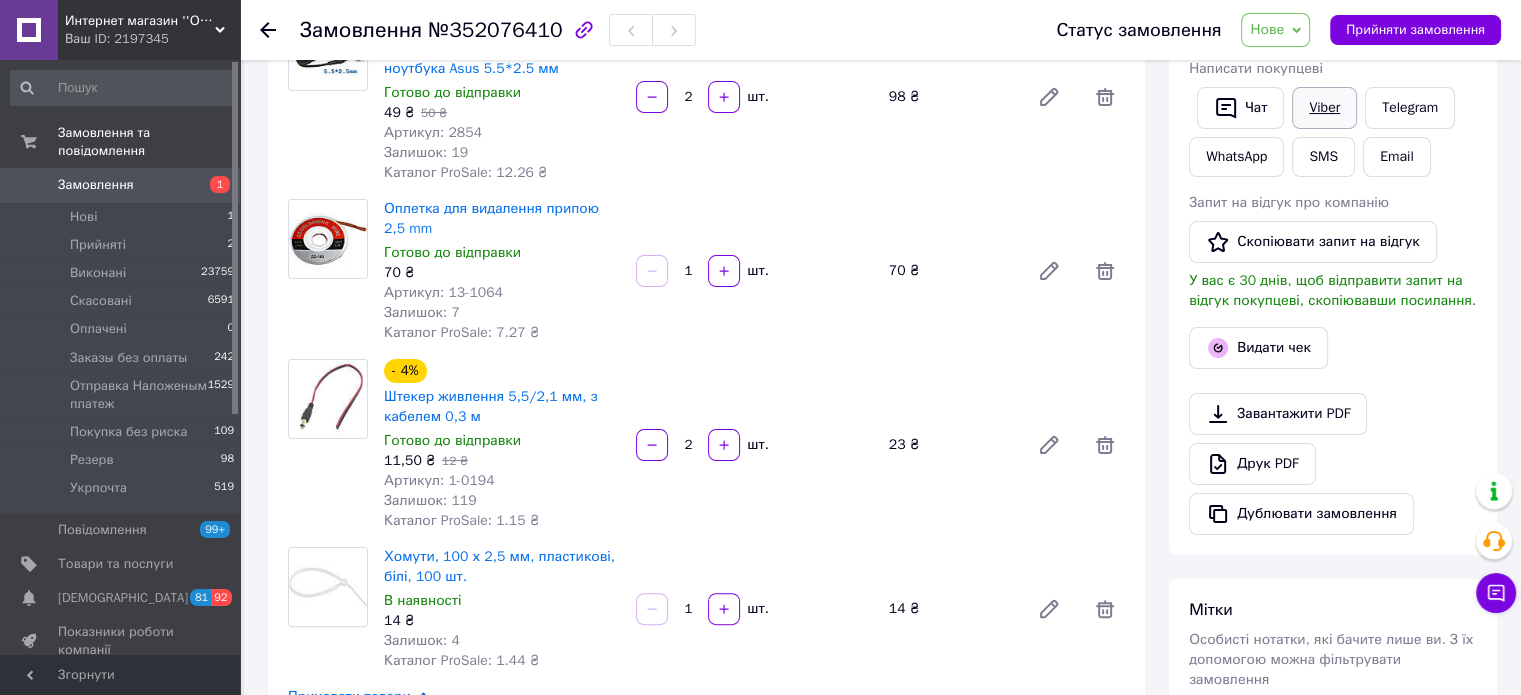 click on "Viber" at bounding box center [1324, 108] 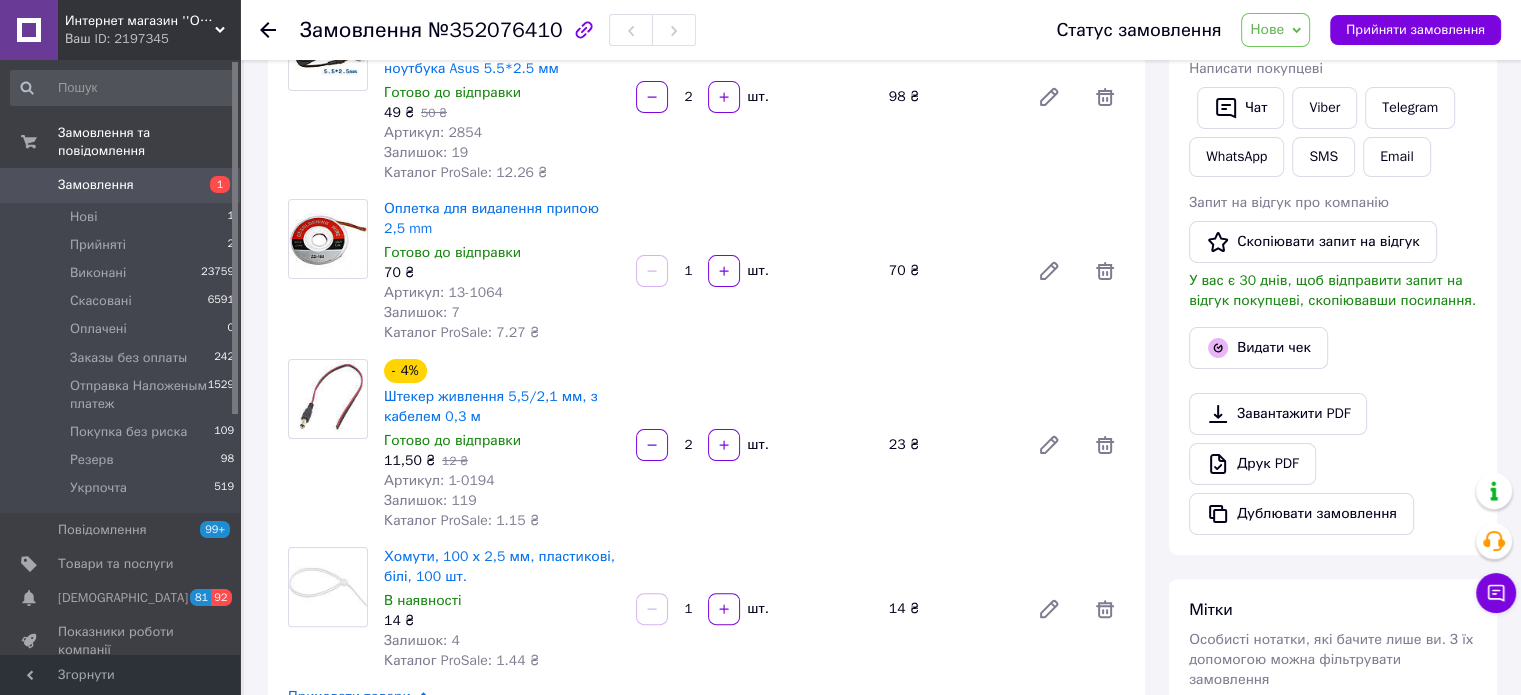 scroll, scrollTop: 100, scrollLeft: 0, axis: vertical 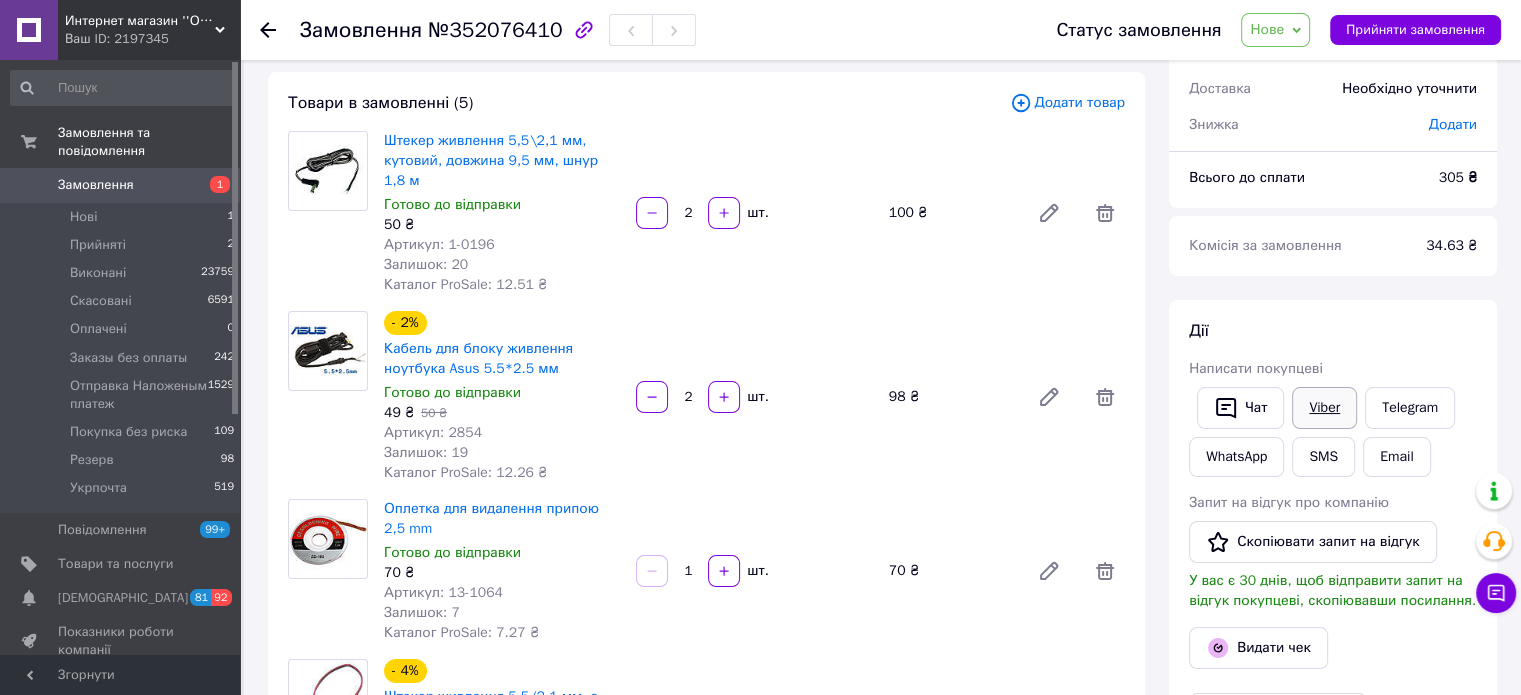 click on "Viber" at bounding box center (1324, 408) 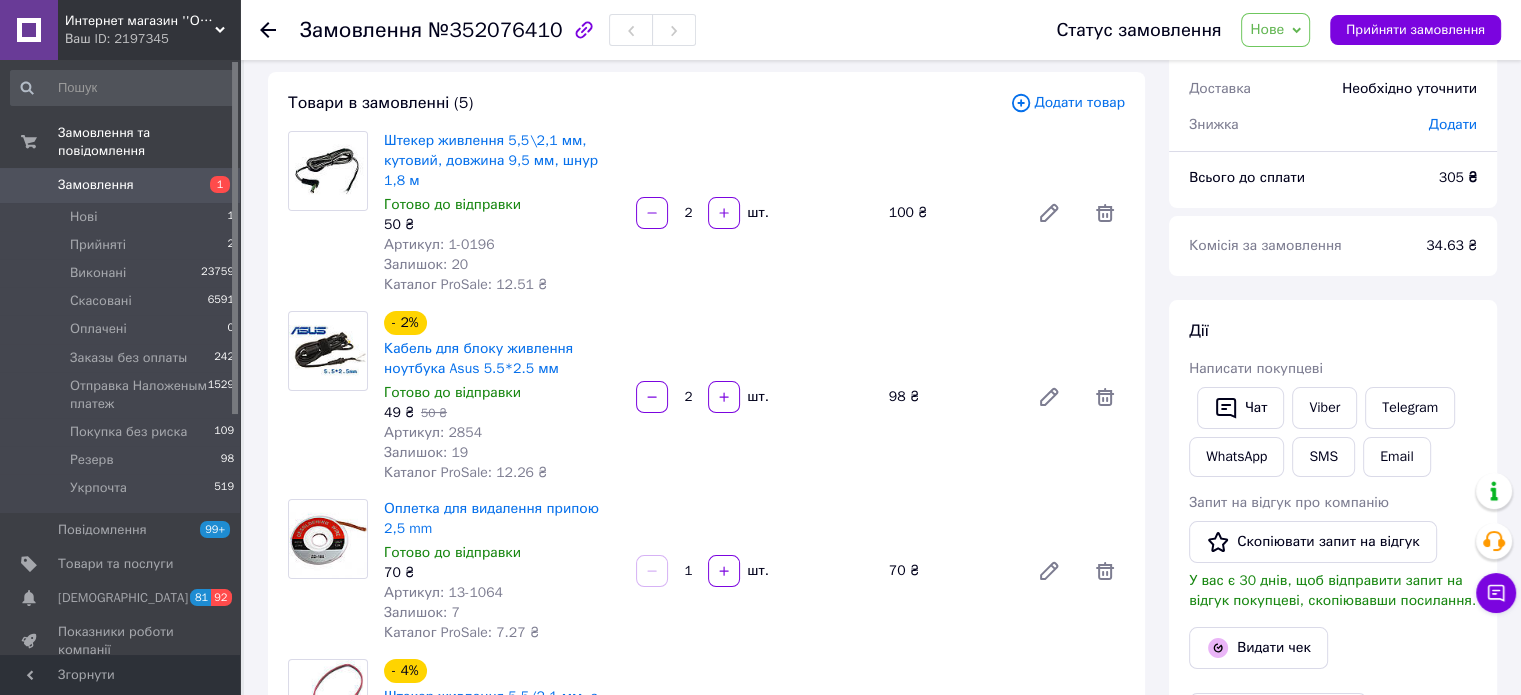 scroll, scrollTop: 98, scrollLeft: 0, axis: vertical 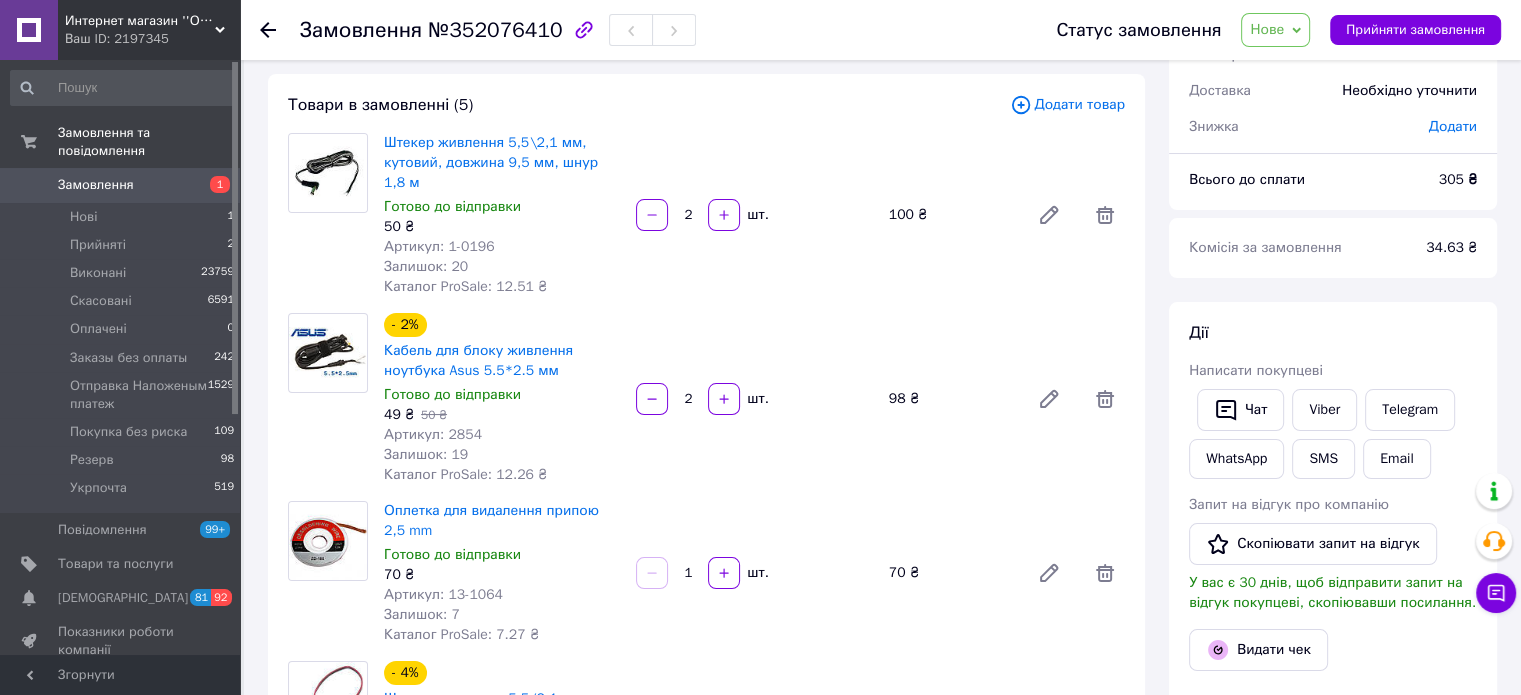 drag, startPoint x: 1270, startPoint y: 23, endPoint x: 1240, endPoint y: 74, distance: 59.16925 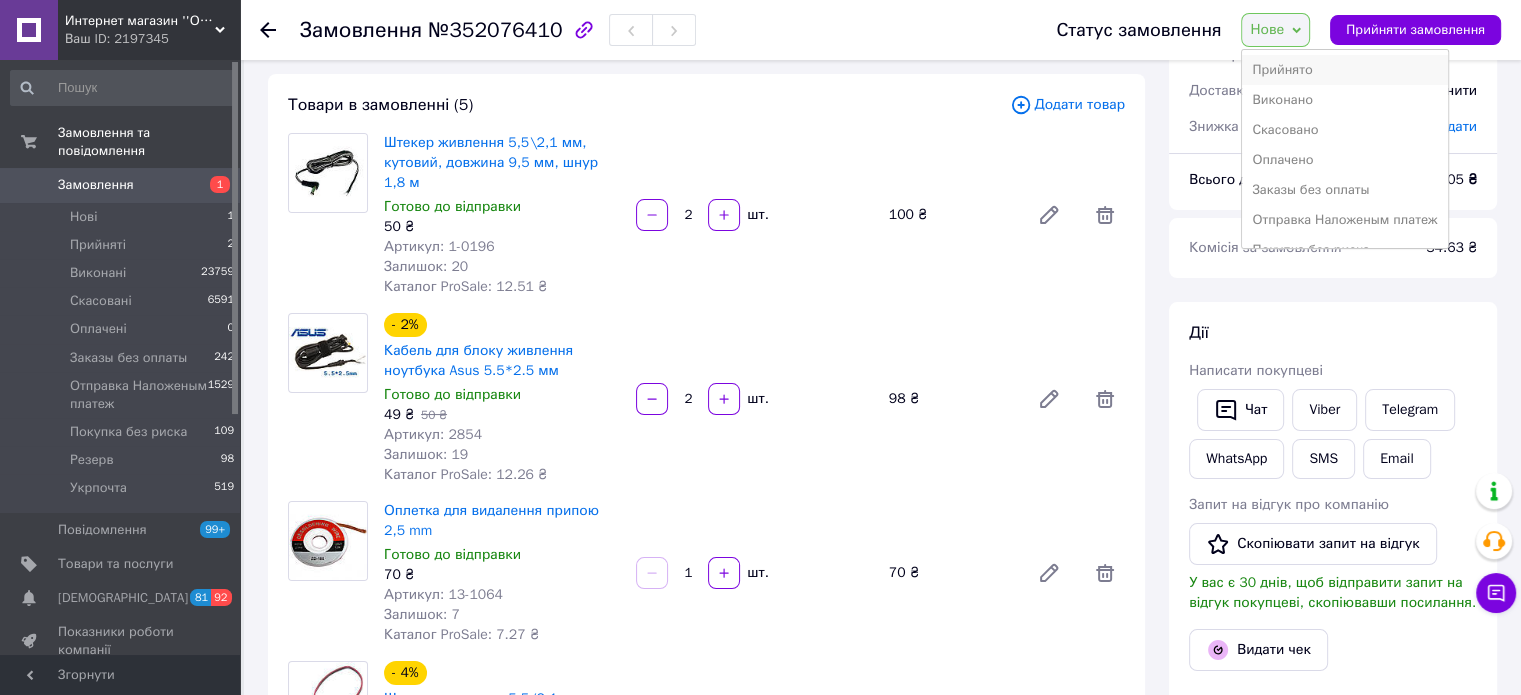click on "Прийнято" at bounding box center [1344, 70] 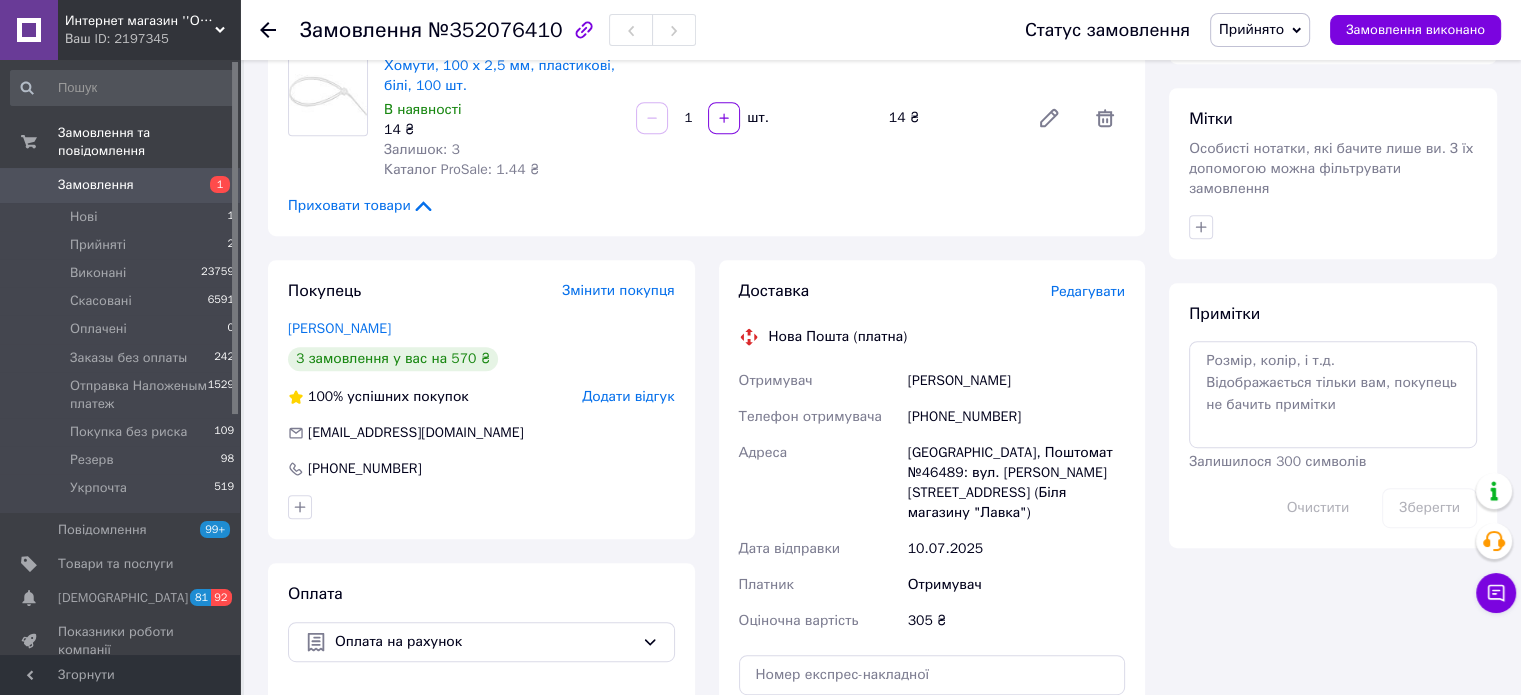 scroll, scrollTop: 900, scrollLeft: 0, axis: vertical 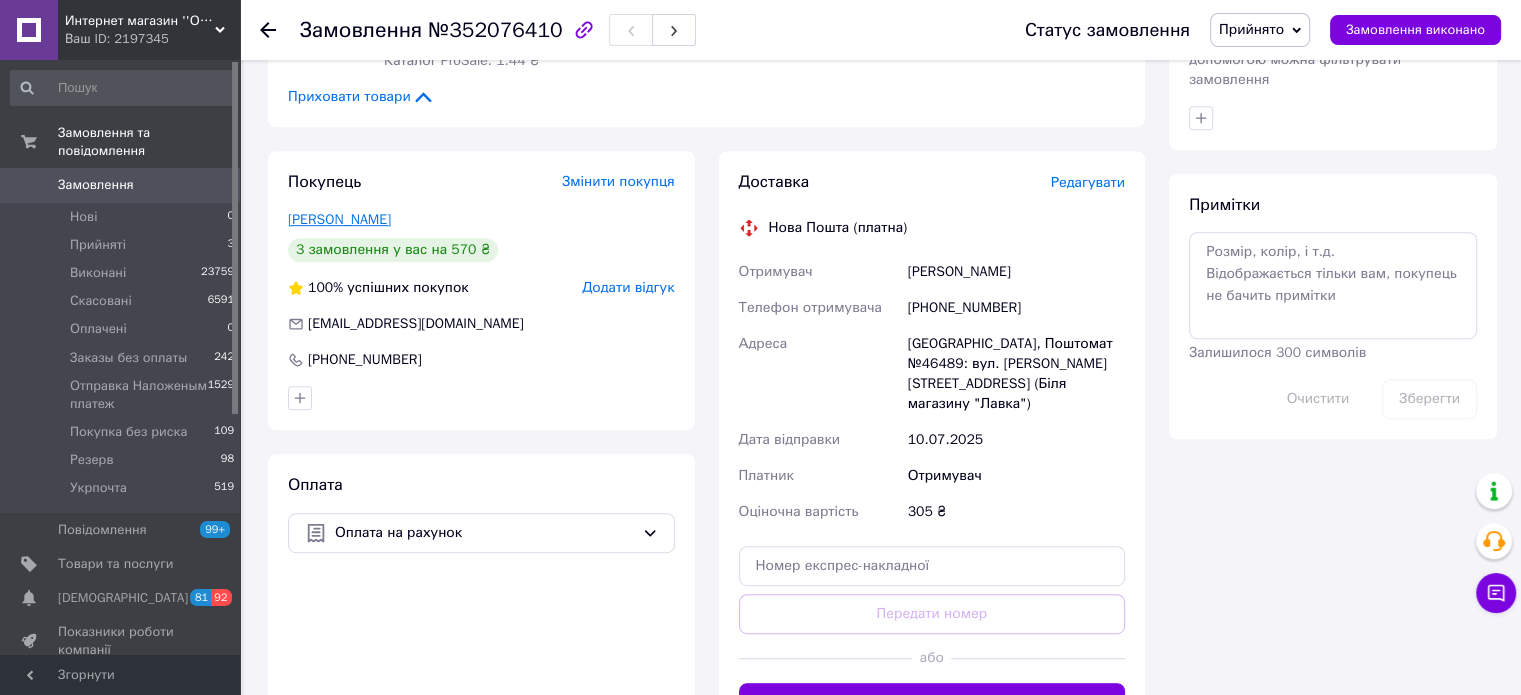 click on "[PERSON_NAME]" at bounding box center (339, 219) 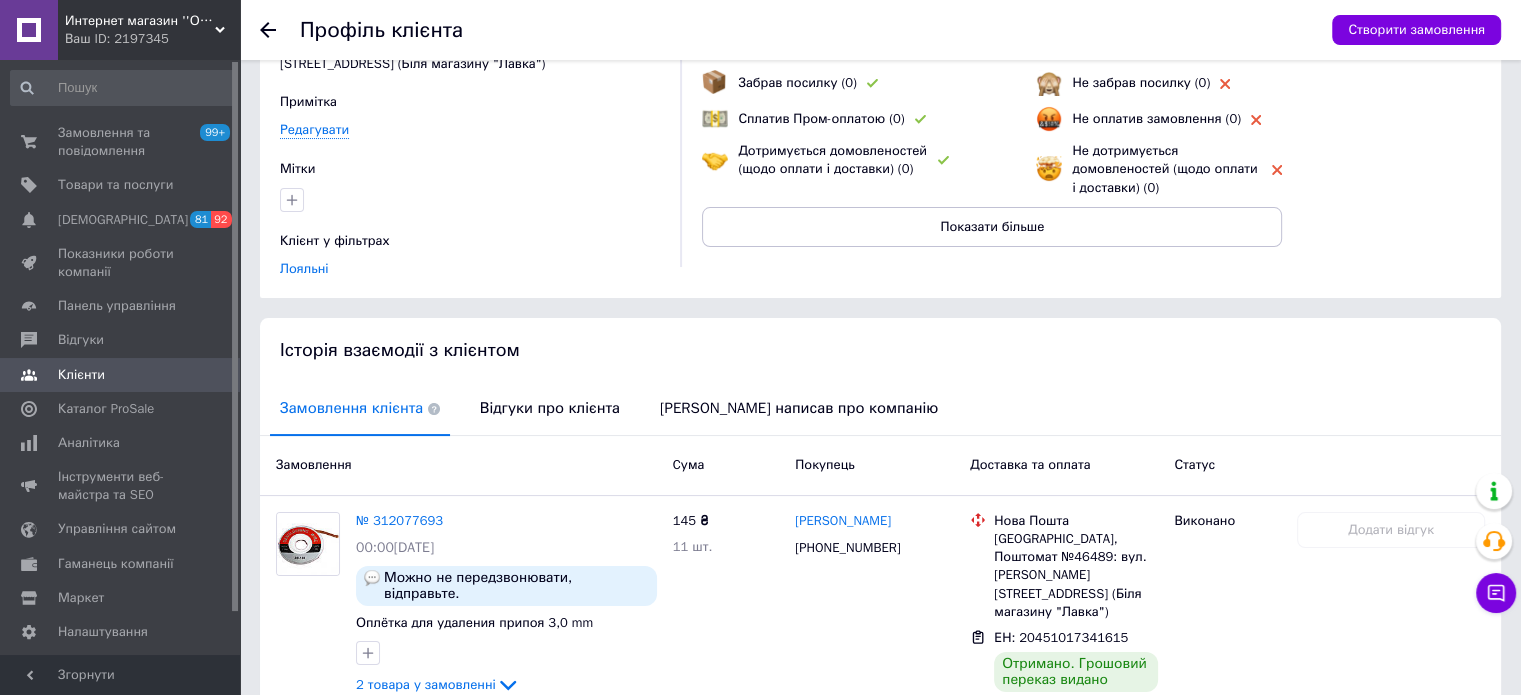scroll, scrollTop: 0, scrollLeft: 0, axis: both 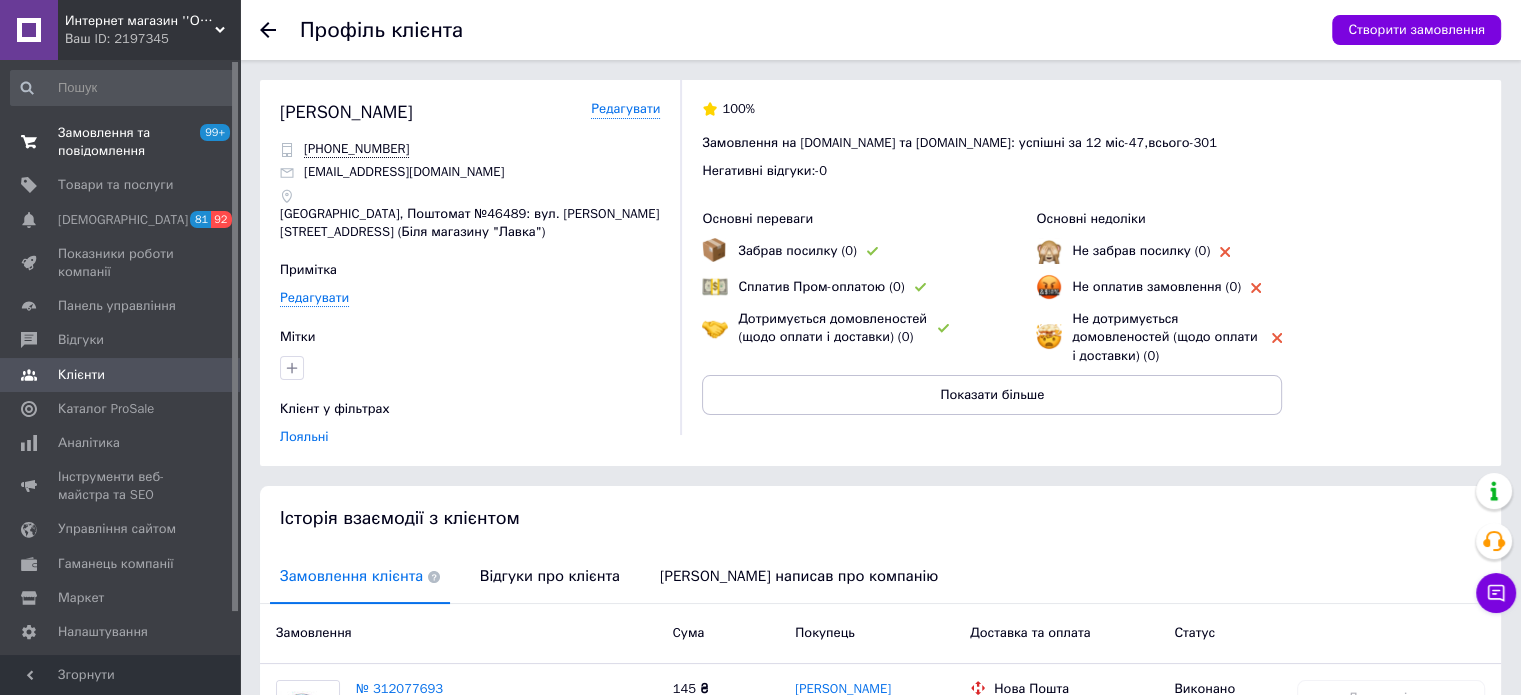 click on "Замовлення та повідомлення" at bounding box center (121, 142) 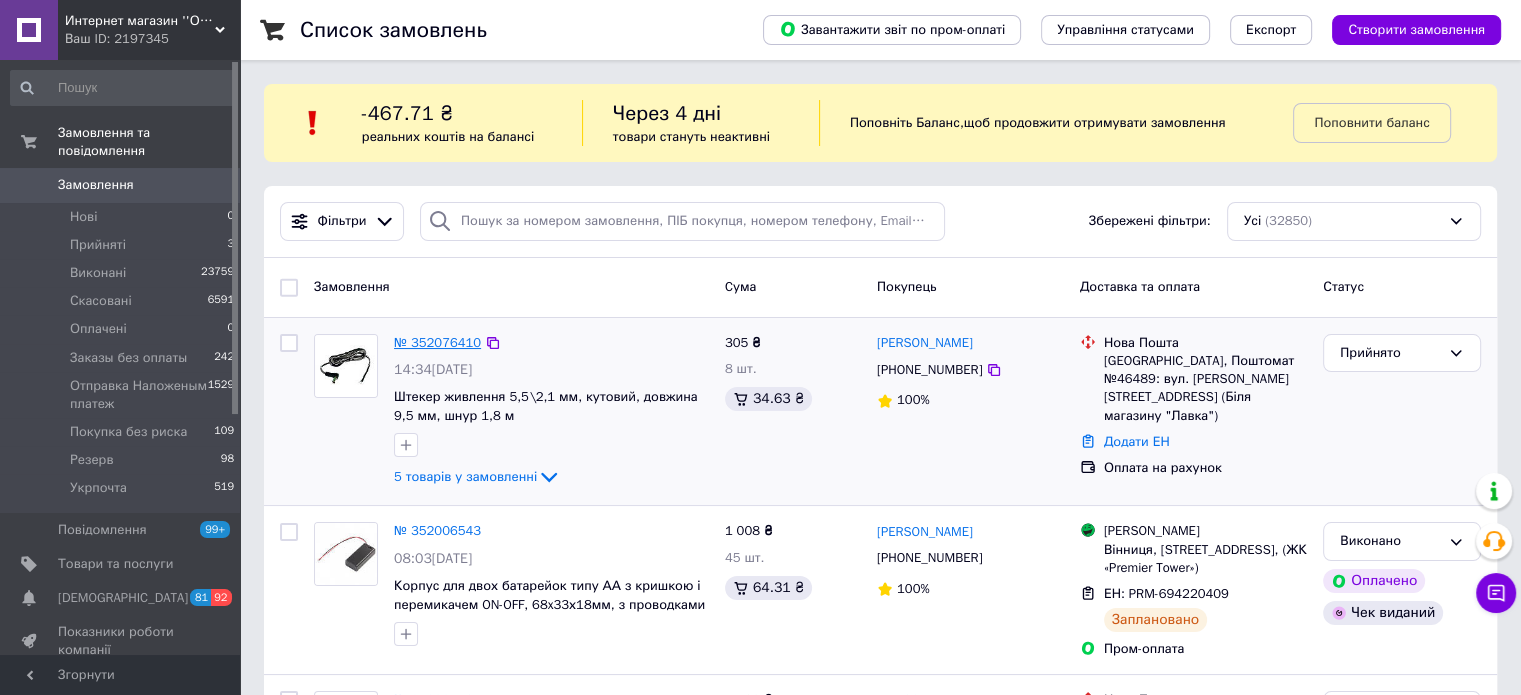 click on "№ 352076410" at bounding box center [437, 342] 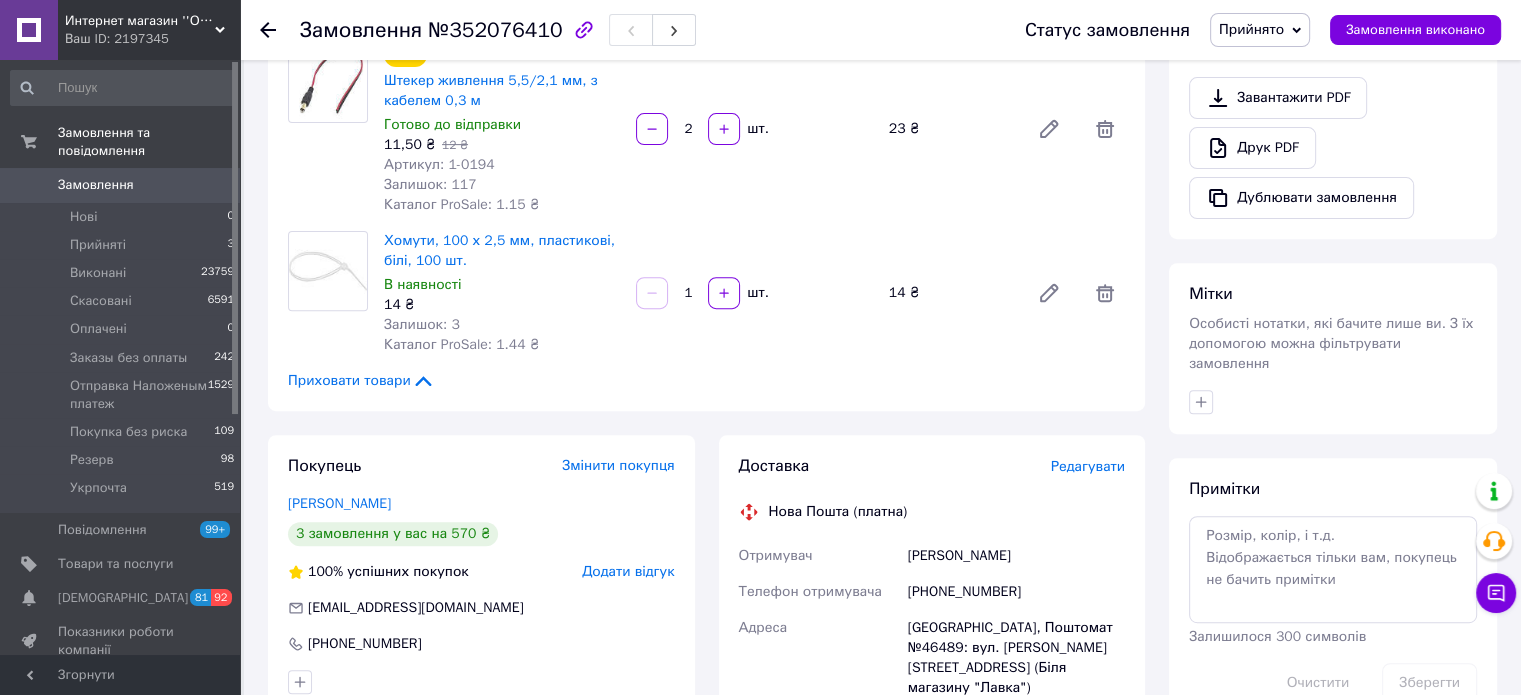 scroll, scrollTop: 800, scrollLeft: 0, axis: vertical 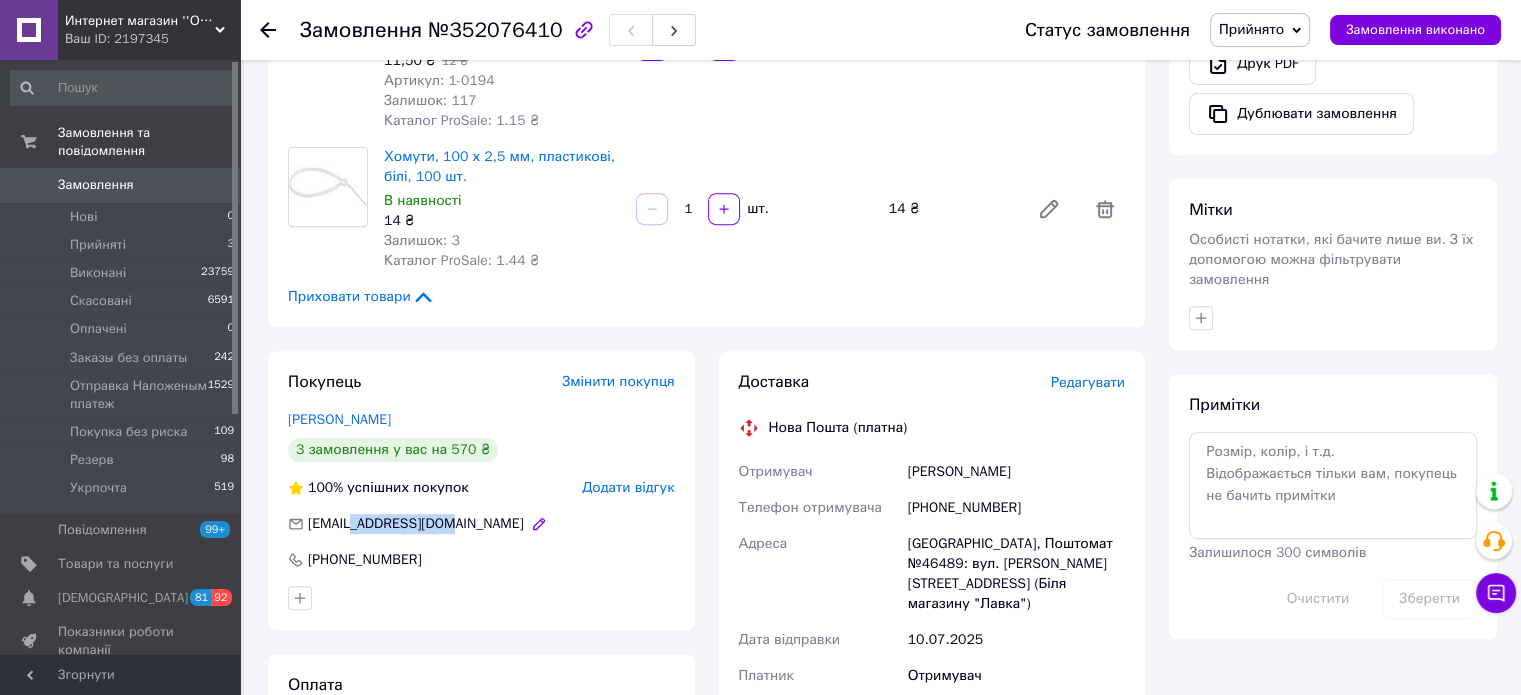 drag, startPoint x: 452, startPoint y: 524, endPoint x: 368, endPoint y: 530, distance: 84.21401 